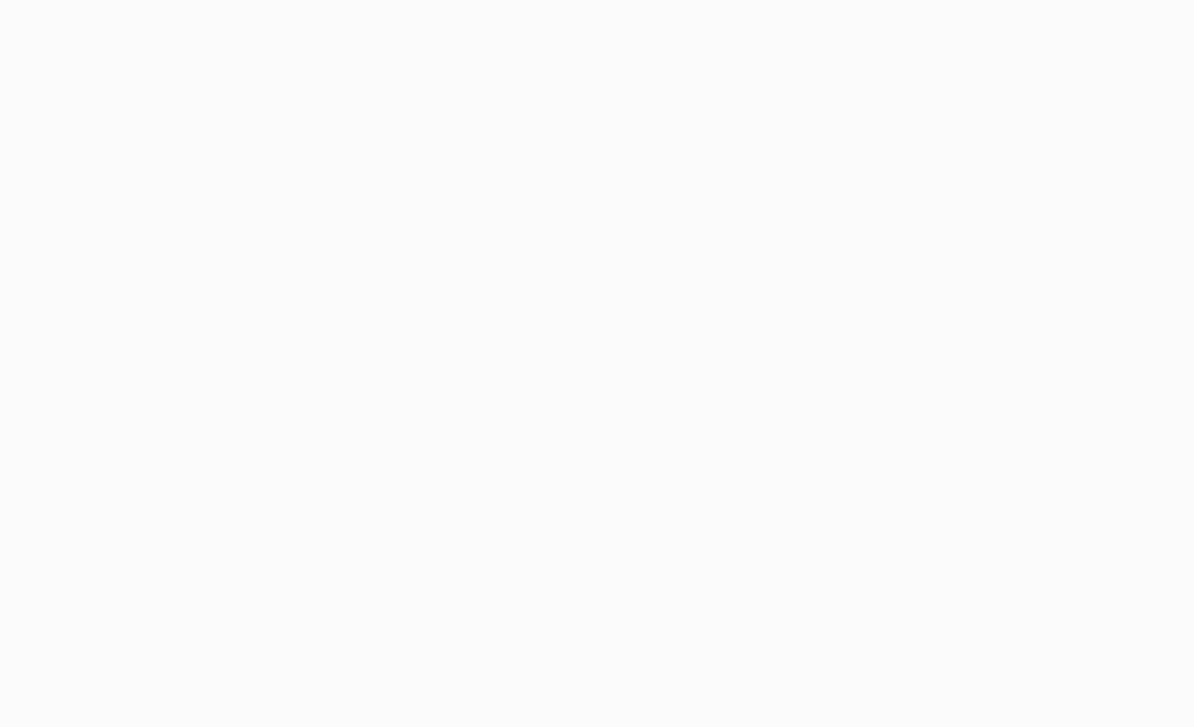 scroll, scrollTop: 0, scrollLeft: 0, axis: both 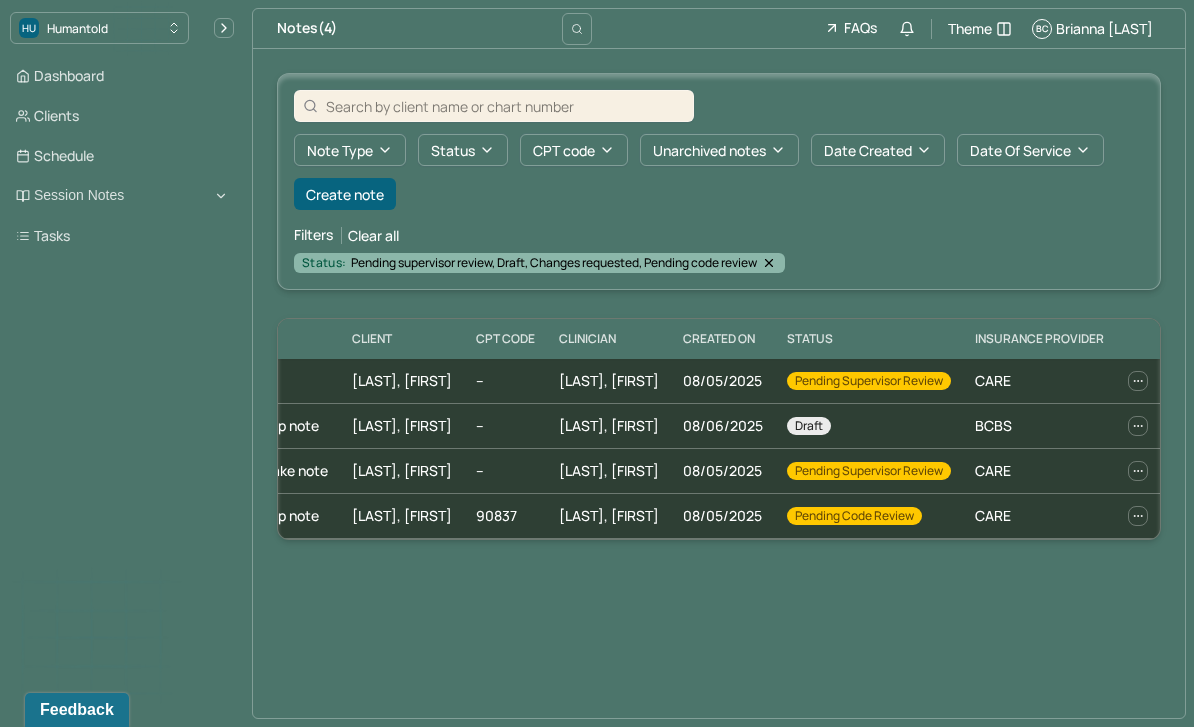click on "Draft" at bounding box center [869, 426] 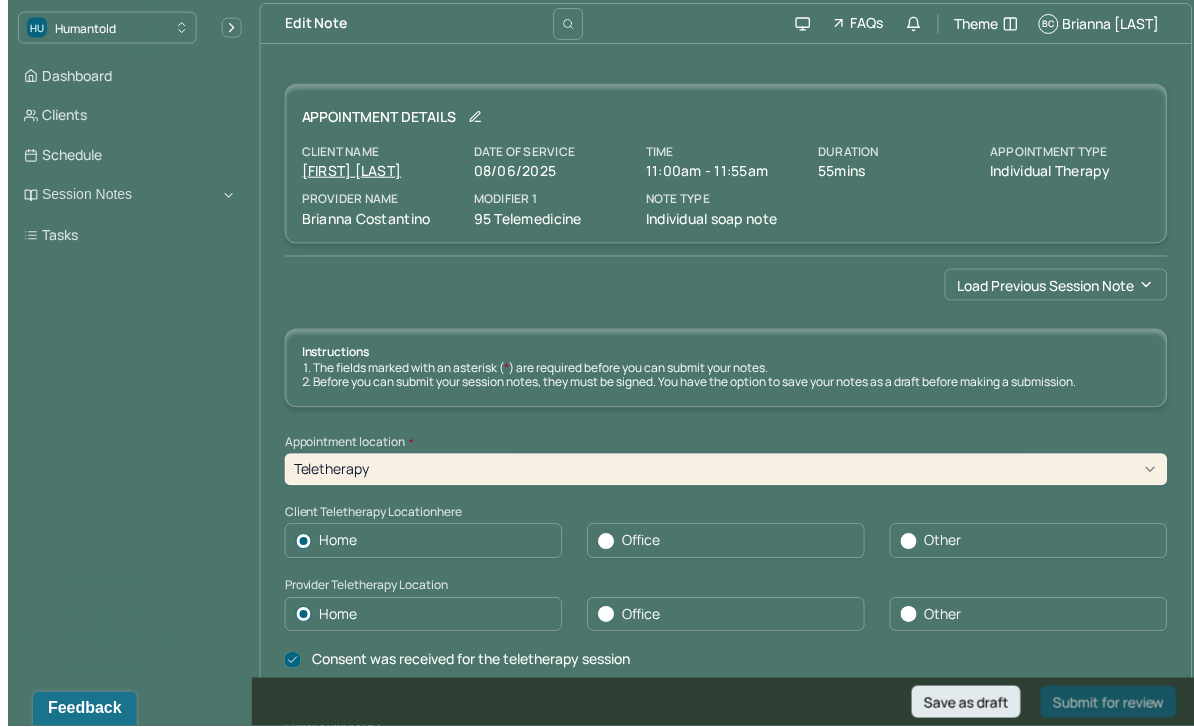 scroll, scrollTop: 114, scrollLeft: 0, axis: vertical 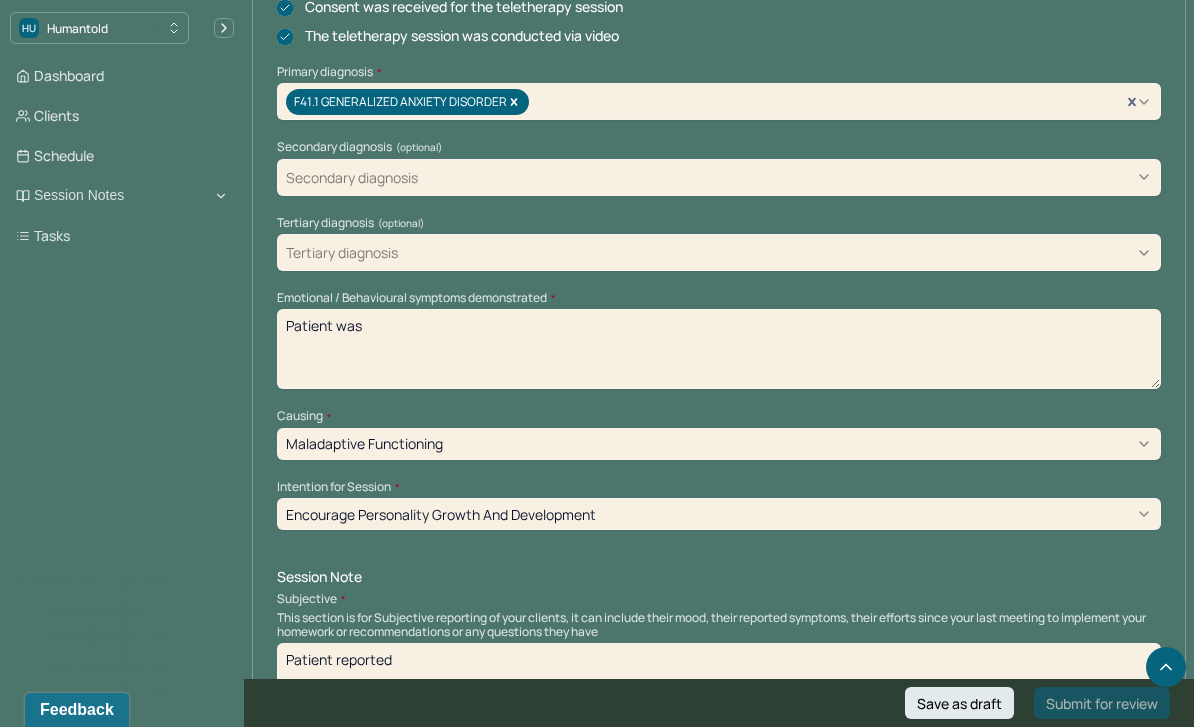 click on "Patient reported" at bounding box center [719, 683] 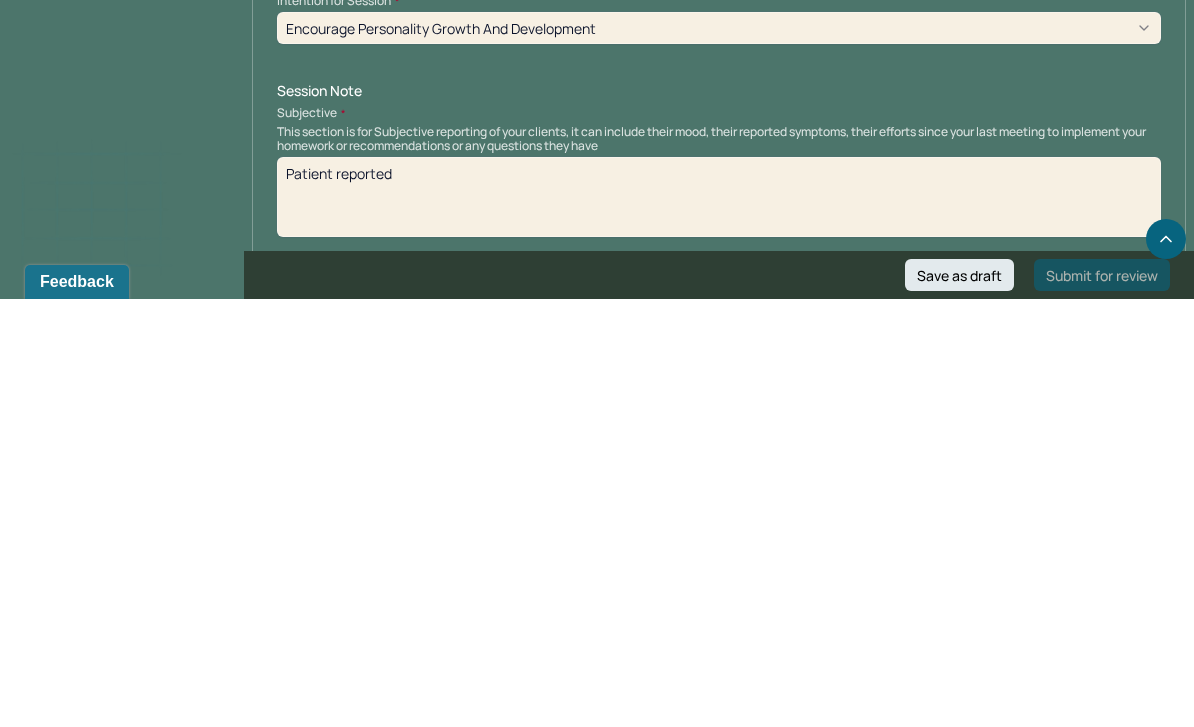 scroll, scrollTop: 1145, scrollLeft: 0, axis: vertical 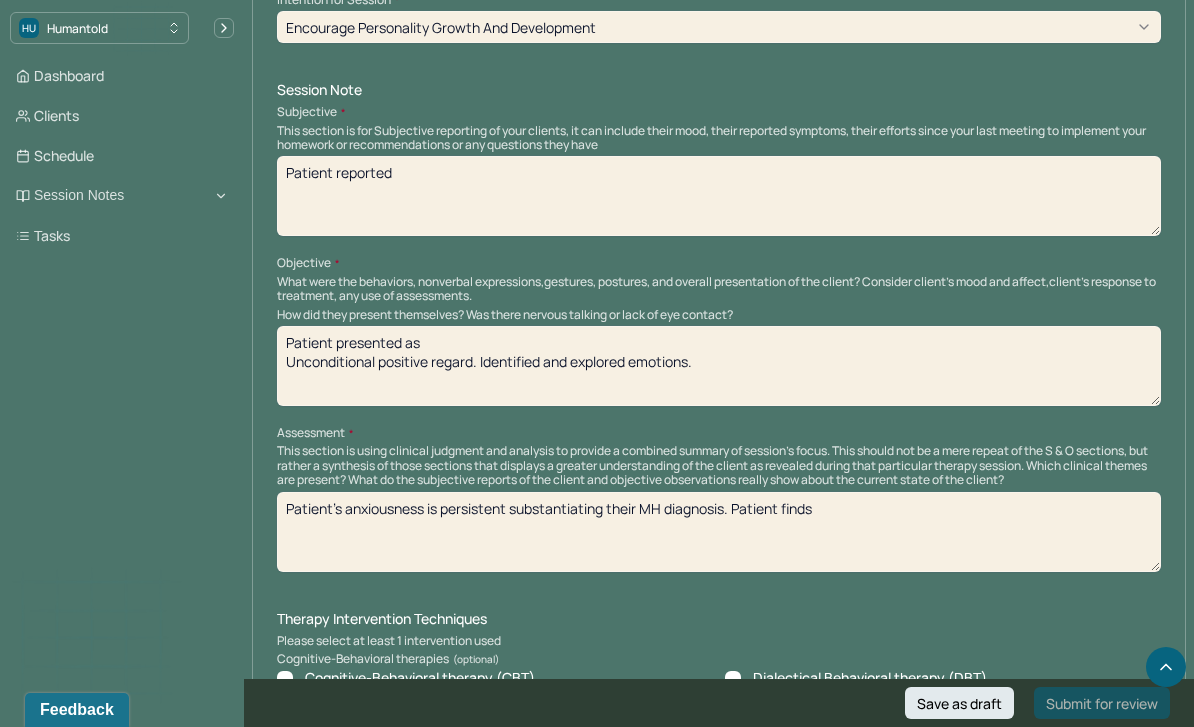 click on "Save as draft" at bounding box center (959, 703) 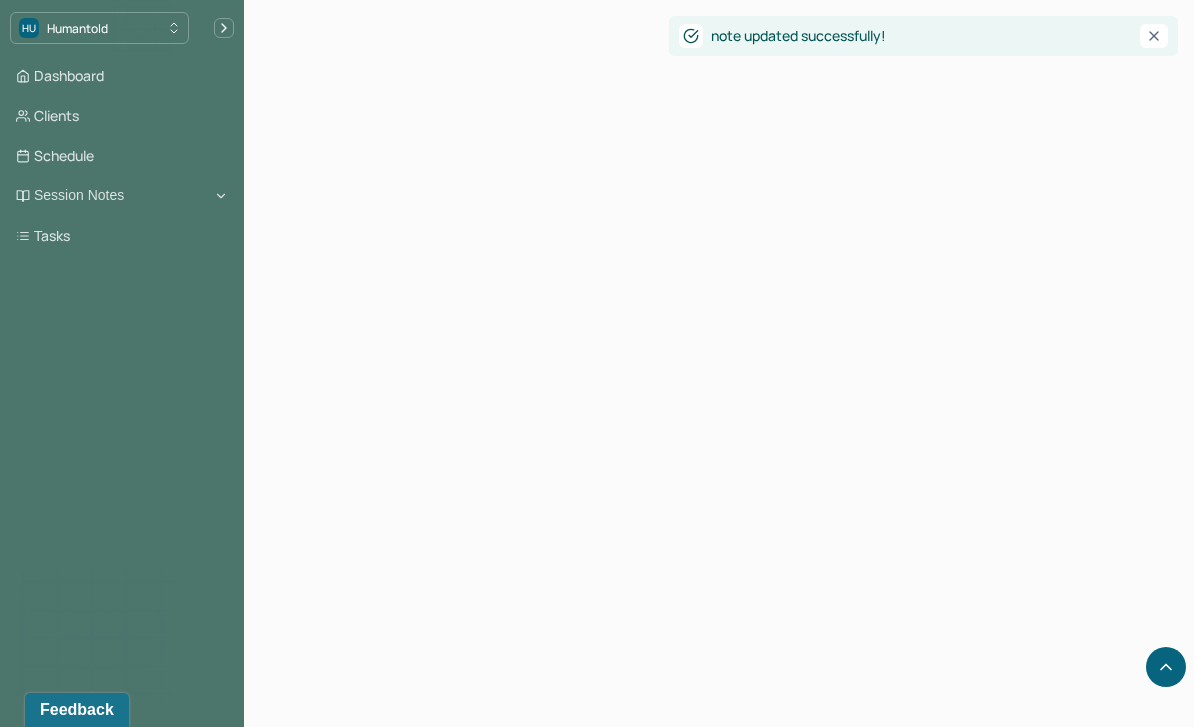 scroll, scrollTop: 0, scrollLeft: 0, axis: both 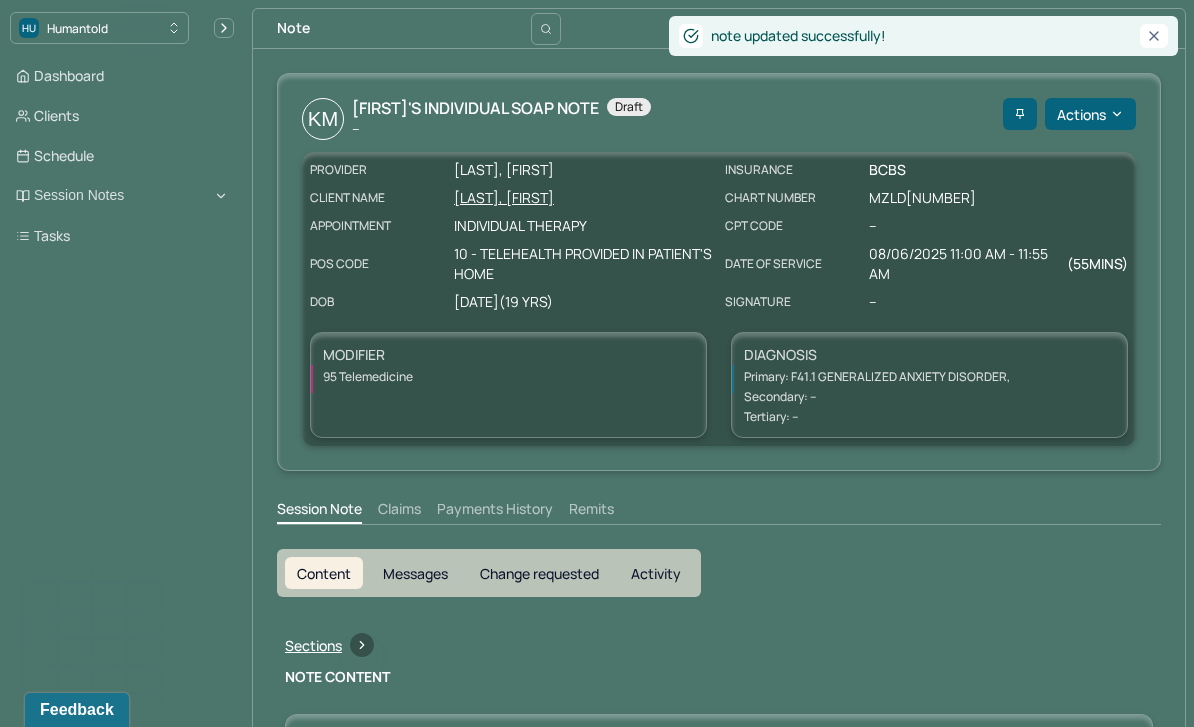 click on "Session Notes" at bounding box center (122, 196) 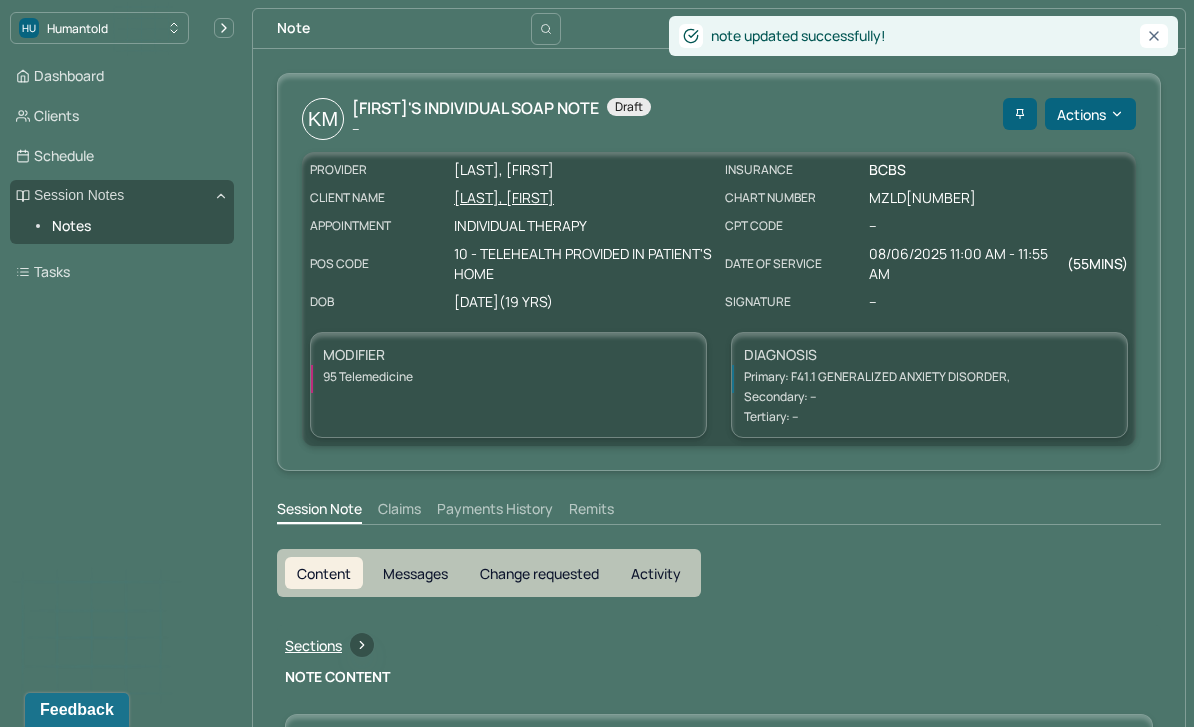 click on "Notes" at bounding box center (135, 226) 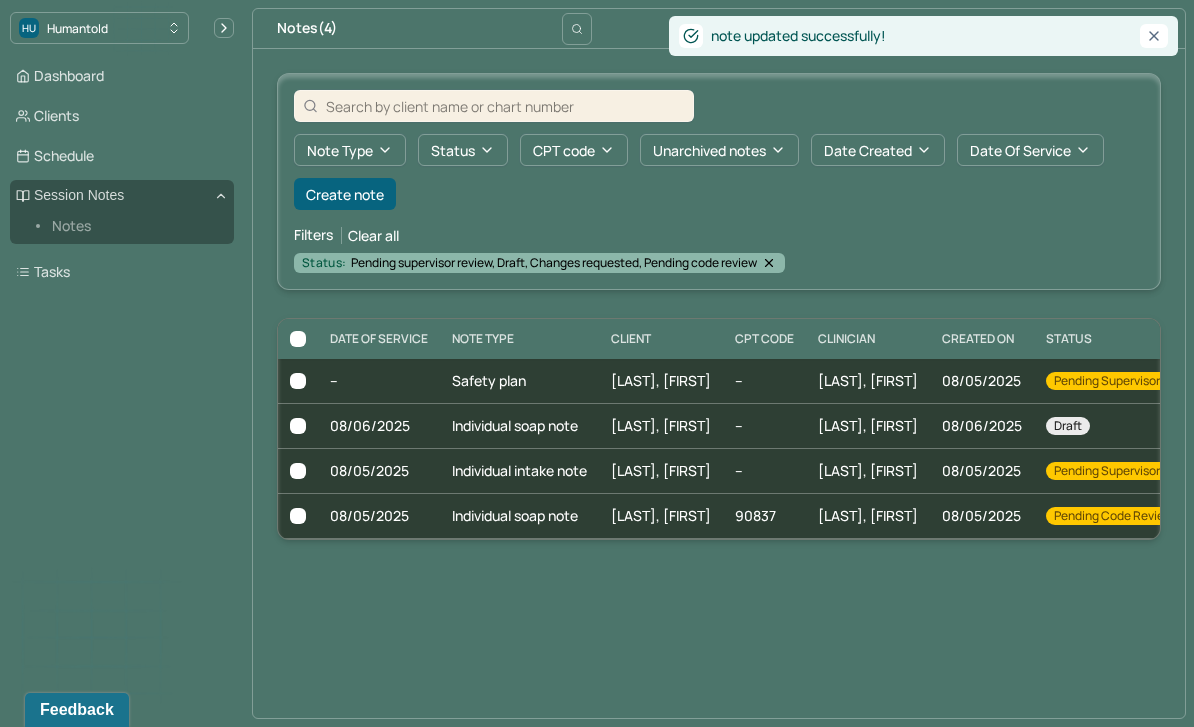 click on "[LAST], [FIRST]" at bounding box center [868, 470] 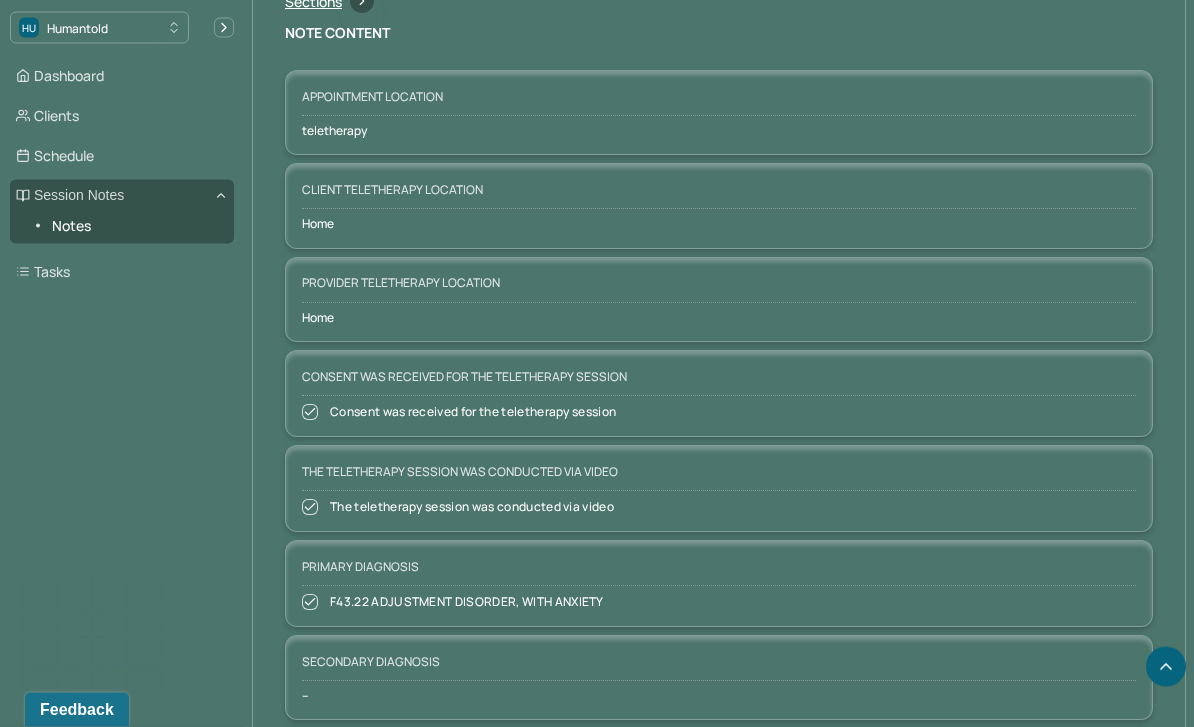 scroll, scrollTop: 644, scrollLeft: 0, axis: vertical 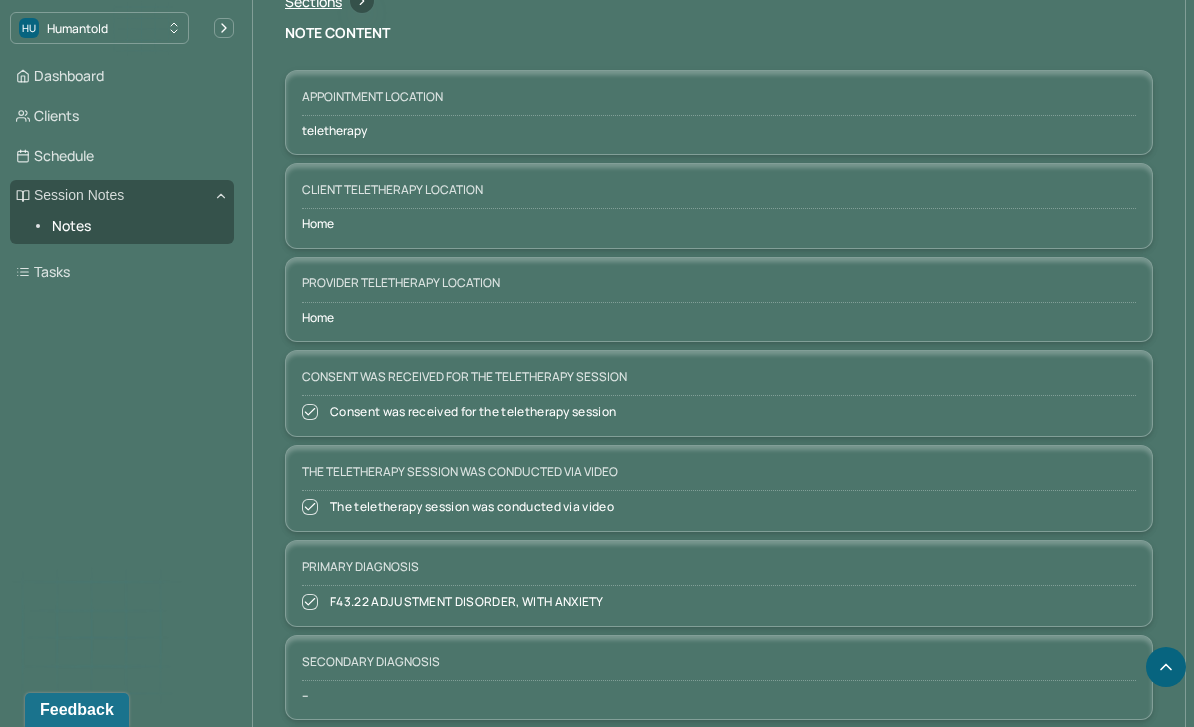 click on "Notes" at bounding box center [135, 226] 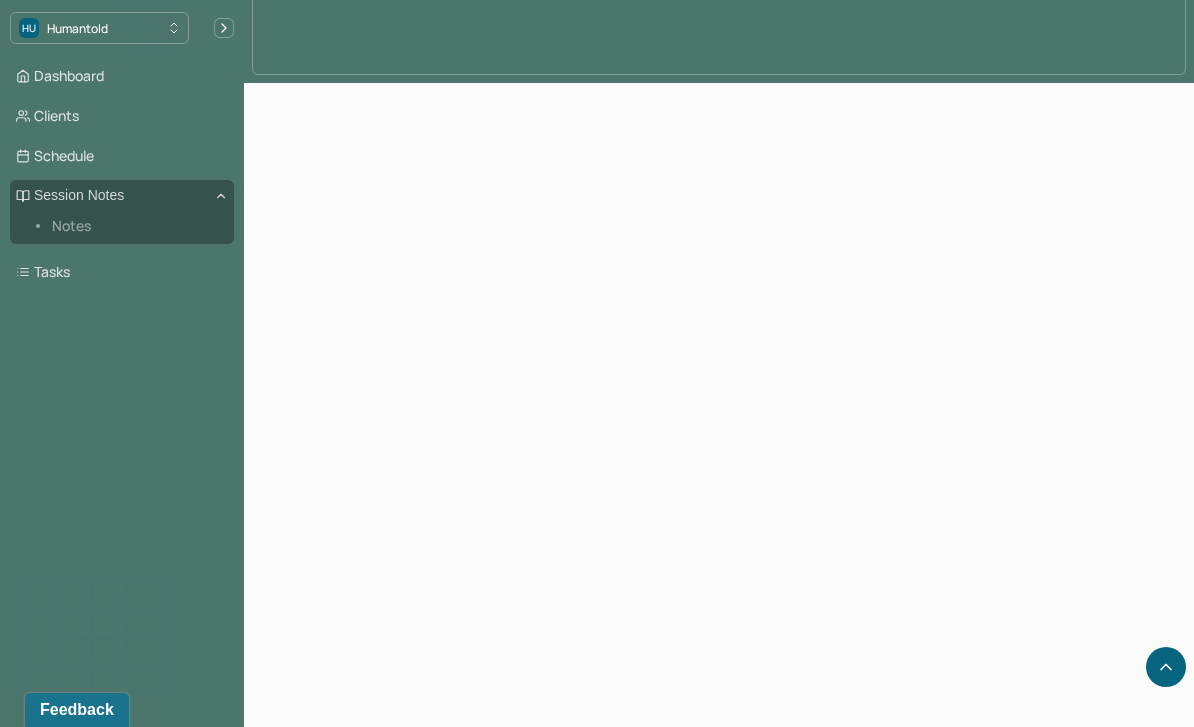 scroll, scrollTop: 0, scrollLeft: 0, axis: both 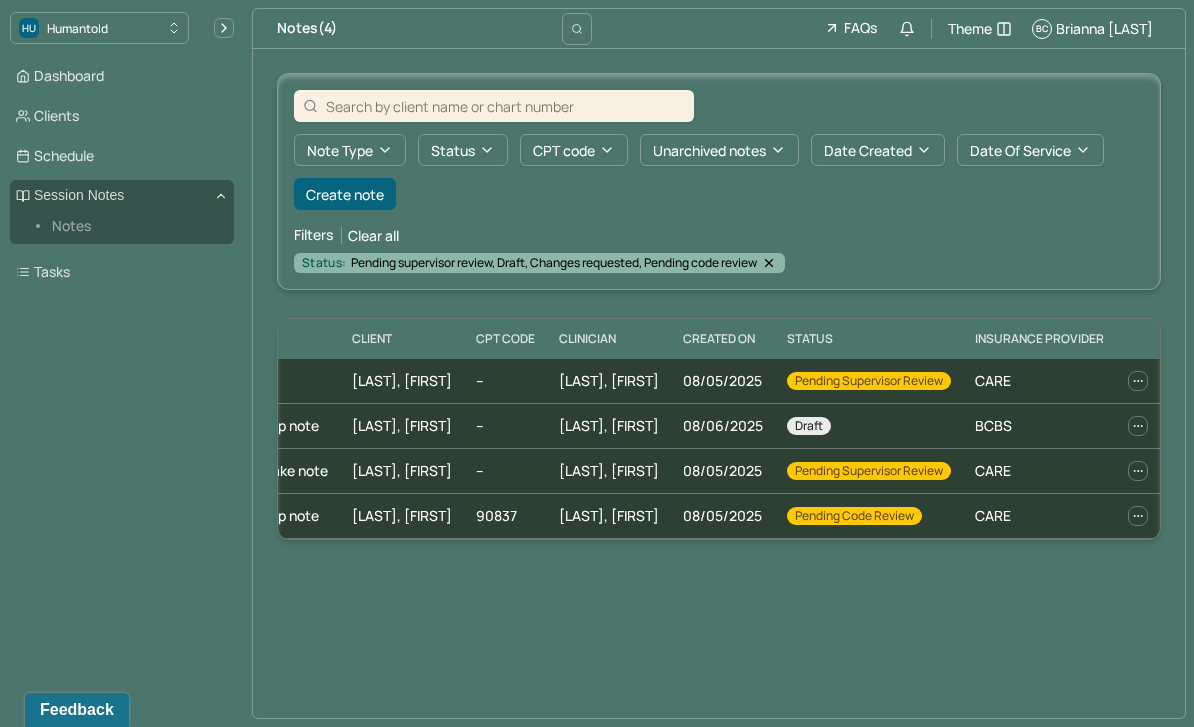 click on "Draft" at bounding box center [809, 426] 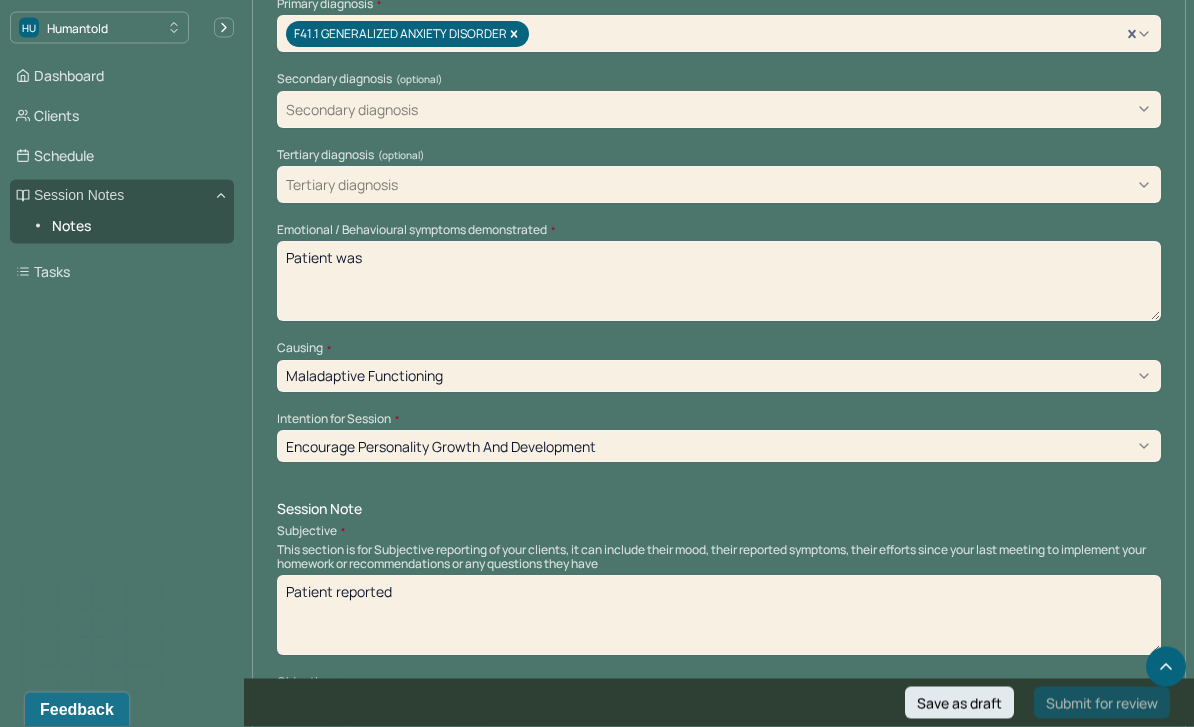 scroll, scrollTop: 725, scrollLeft: 0, axis: vertical 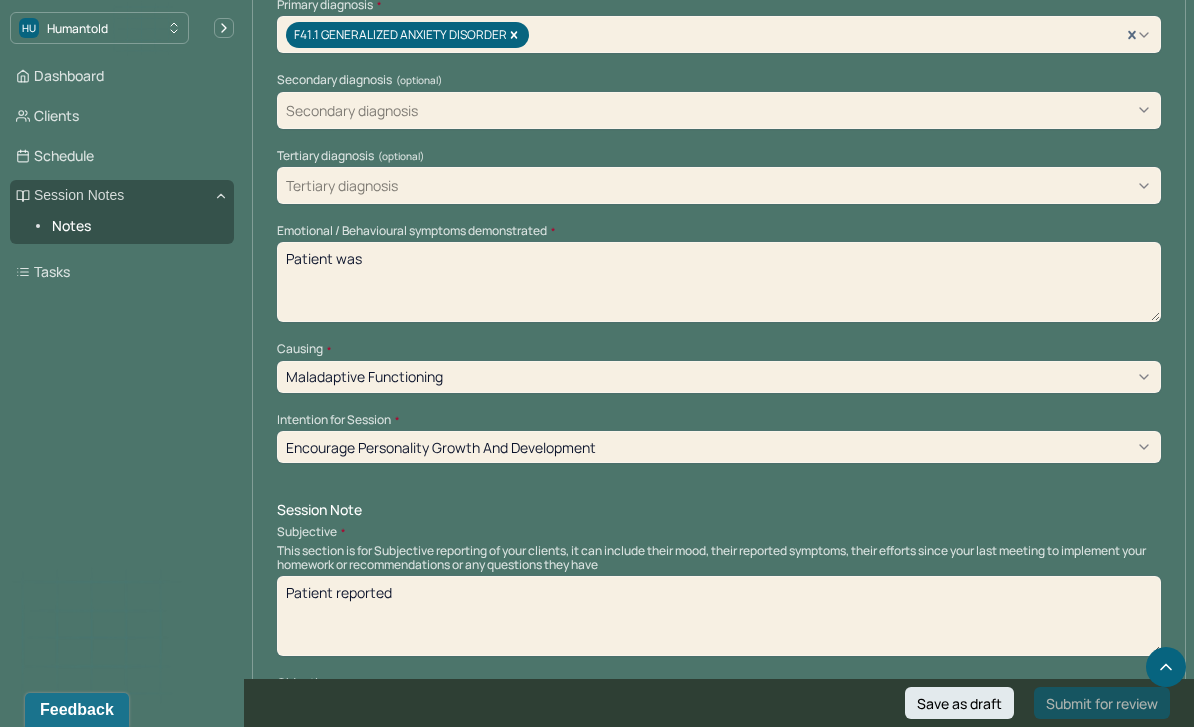 click on "Patient reported" at bounding box center [719, 616] 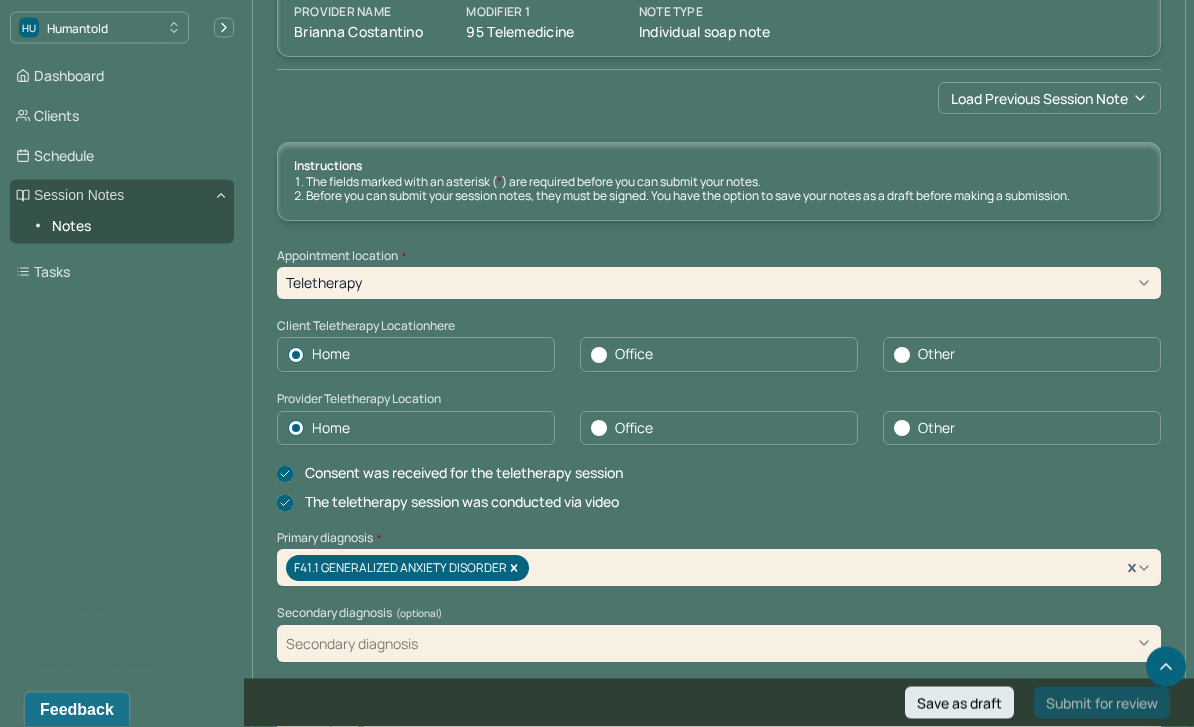 scroll, scrollTop: 0, scrollLeft: 0, axis: both 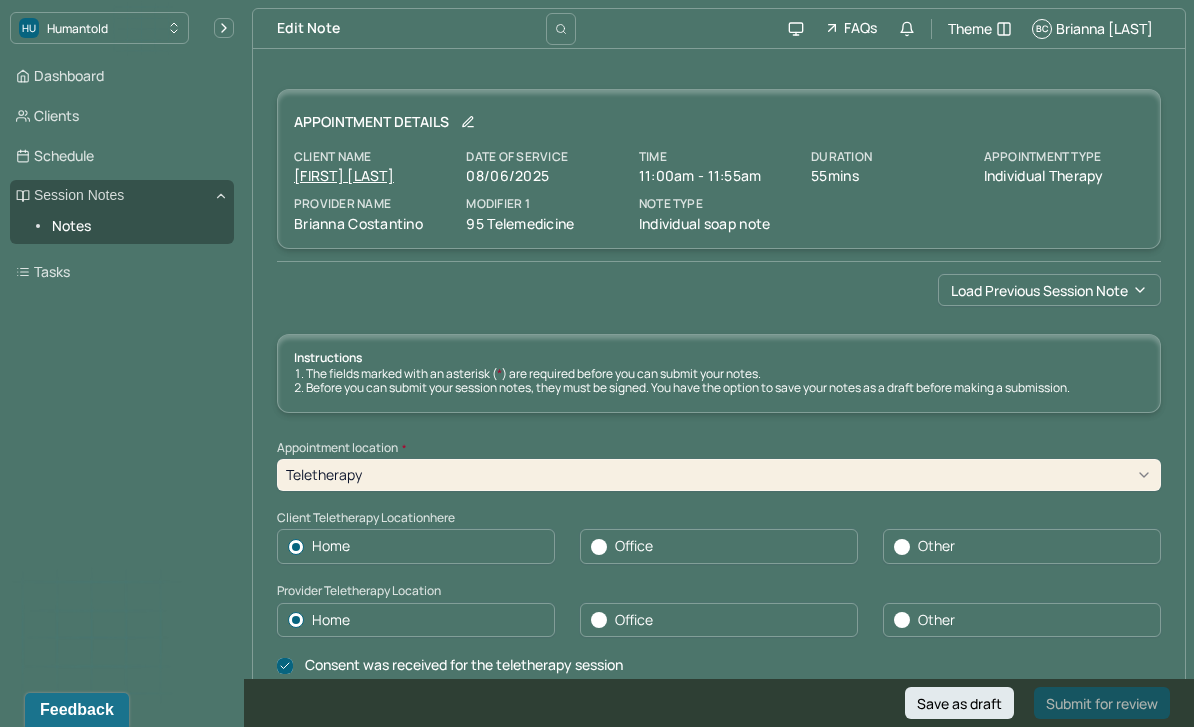 click on "Notes" at bounding box center (135, 226) 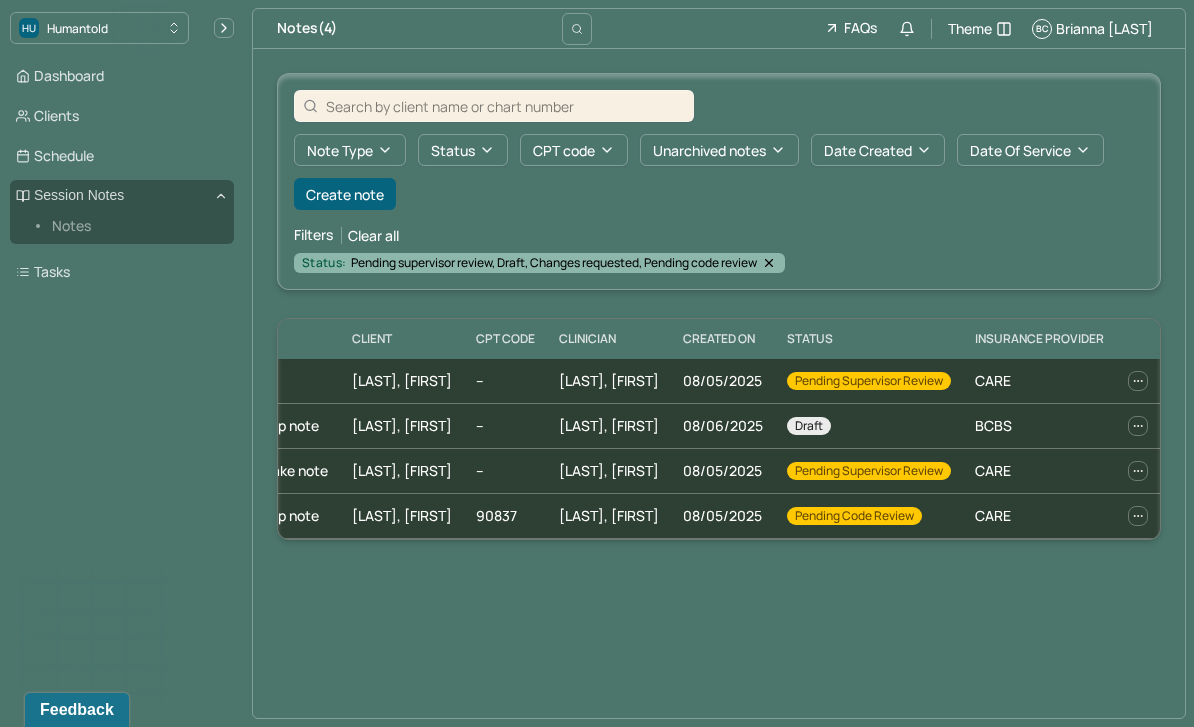 scroll, scrollTop: 0, scrollLeft: 355, axis: horizontal 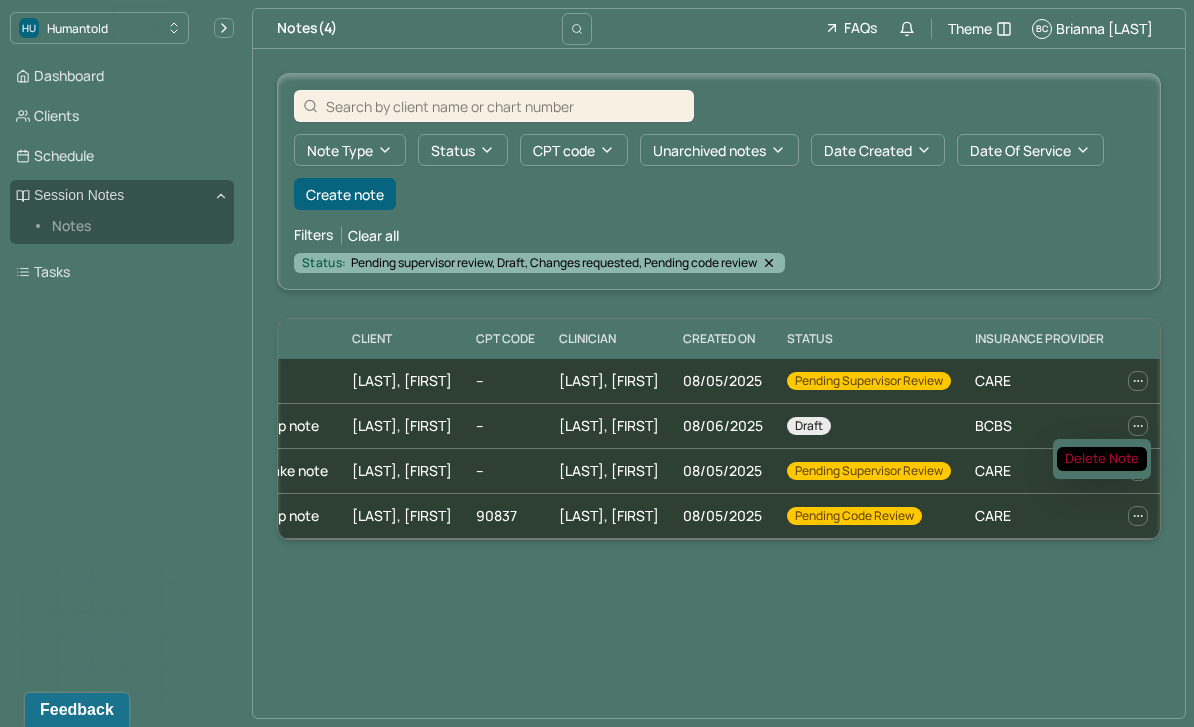 click on "Delete Note" at bounding box center [1102, 459] 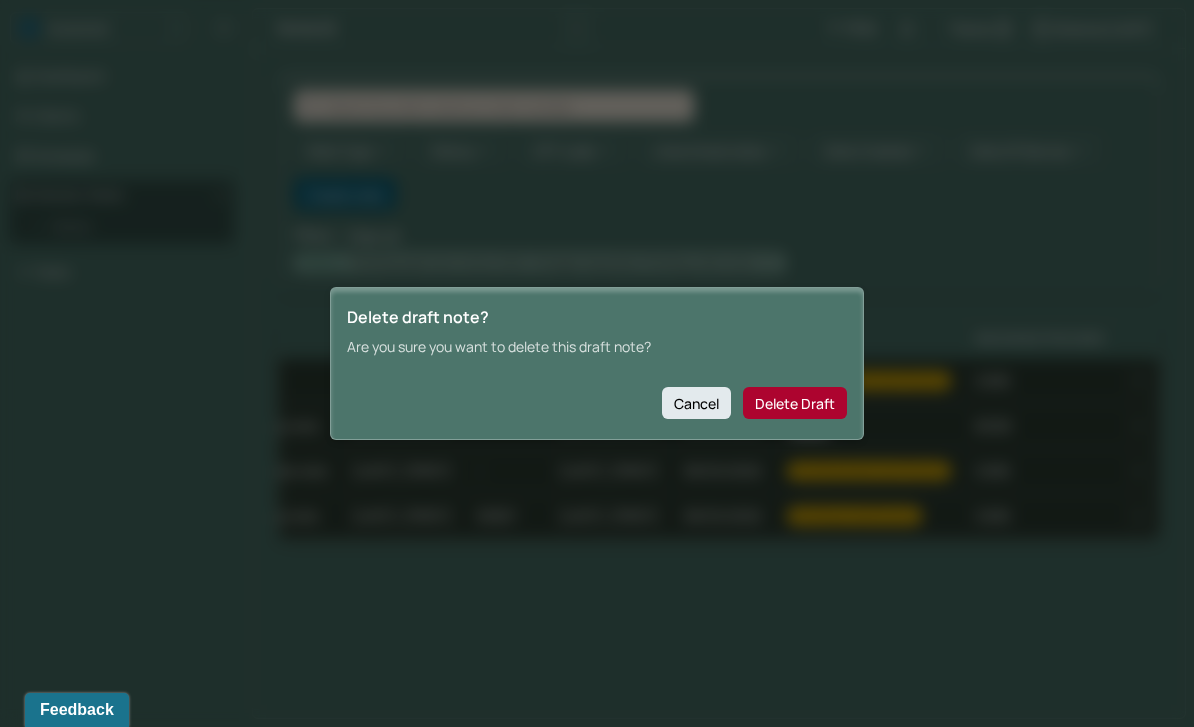 click on "Delete Draft" at bounding box center [795, 403] 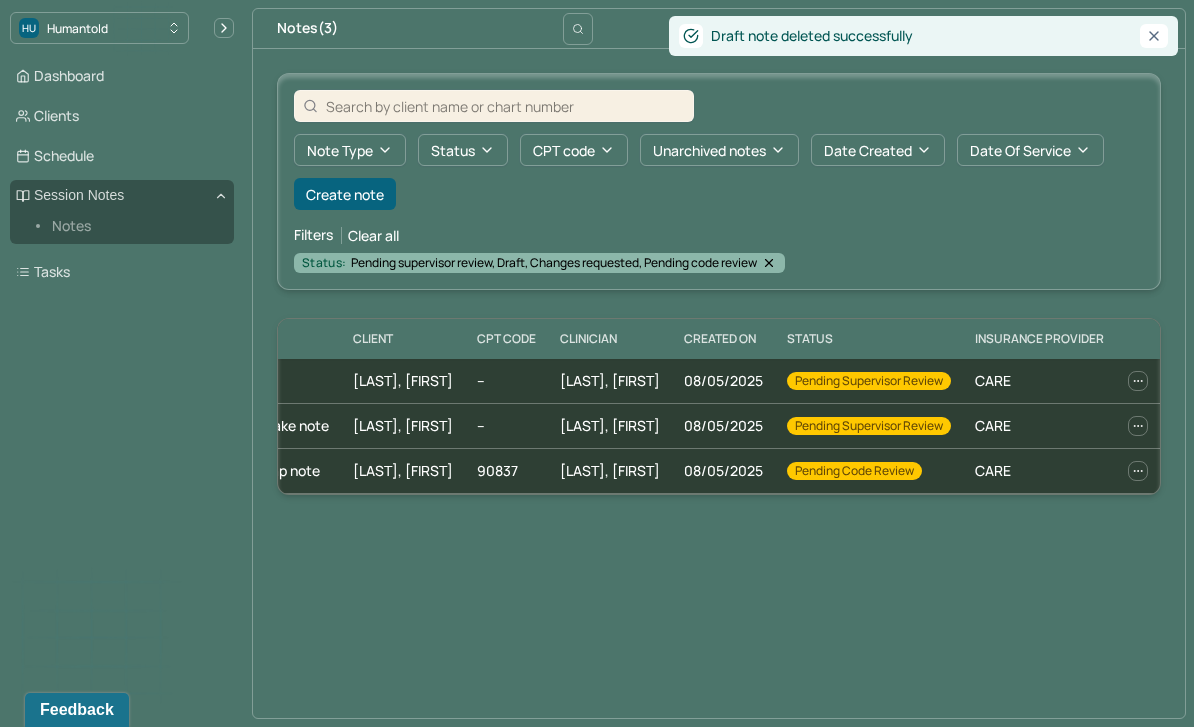 click on "Create note" at bounding box center (345, 194) 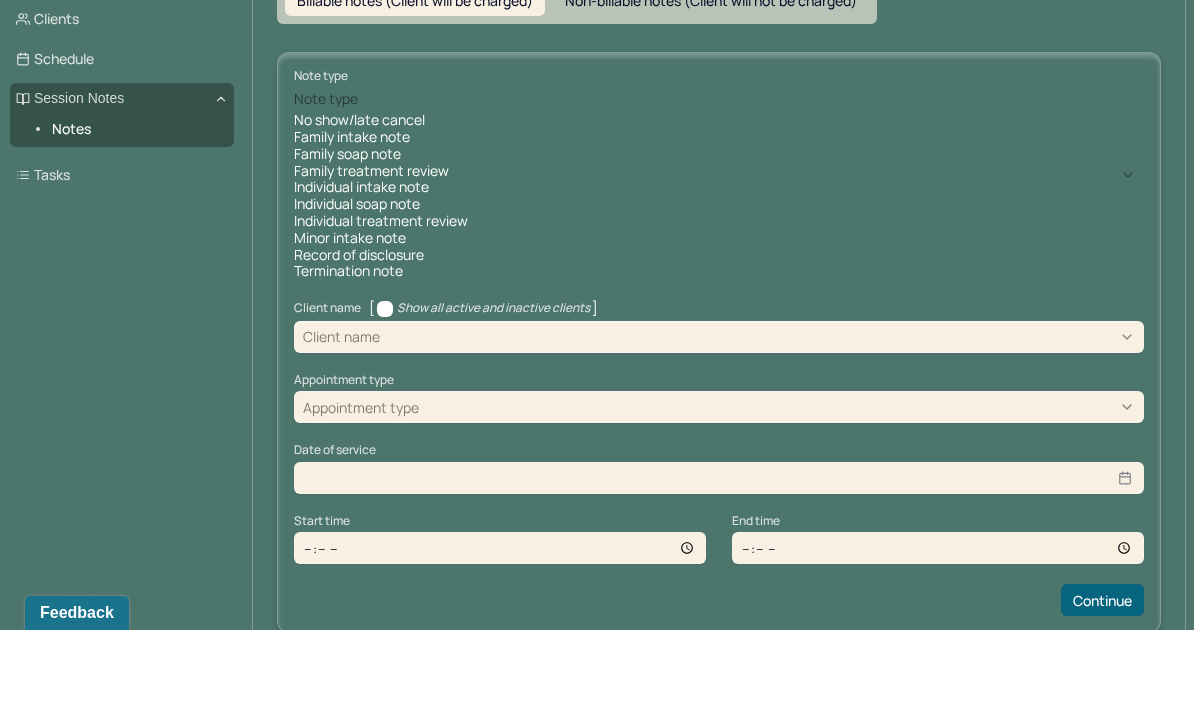 click on "No show/late cancel" at bounding box center (719, 217) 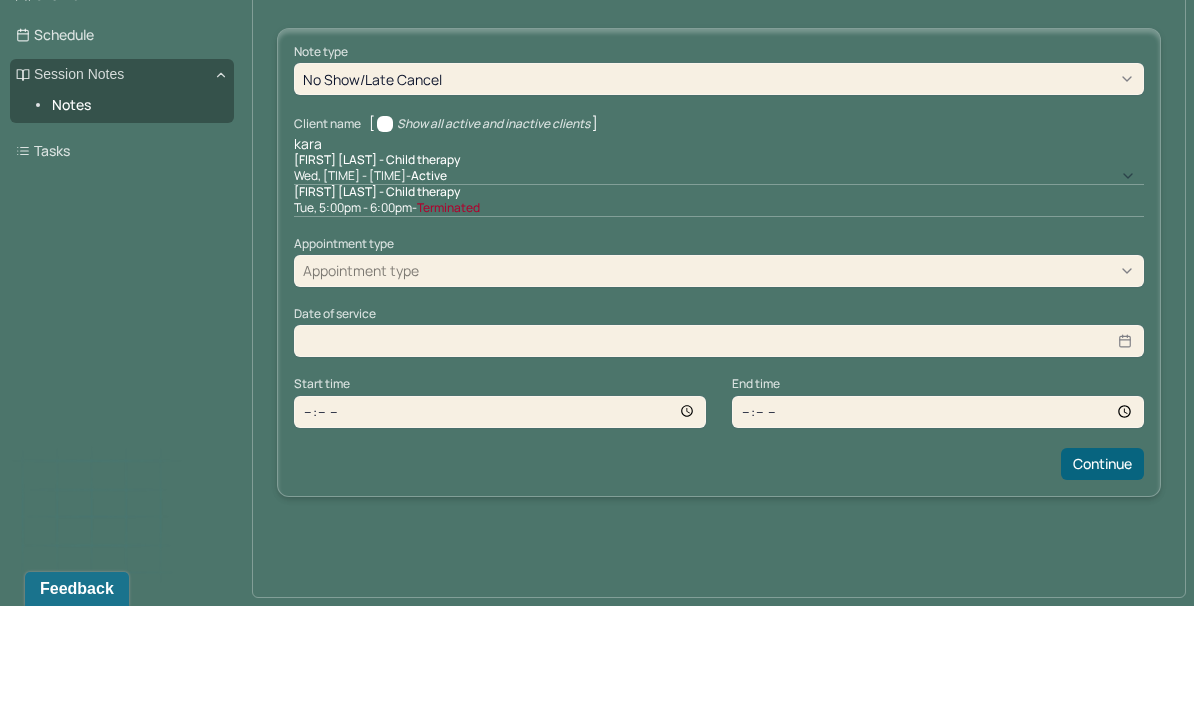 click on "[FIRST] [LAST] - Child therapy" at bounding box center (719, 281) 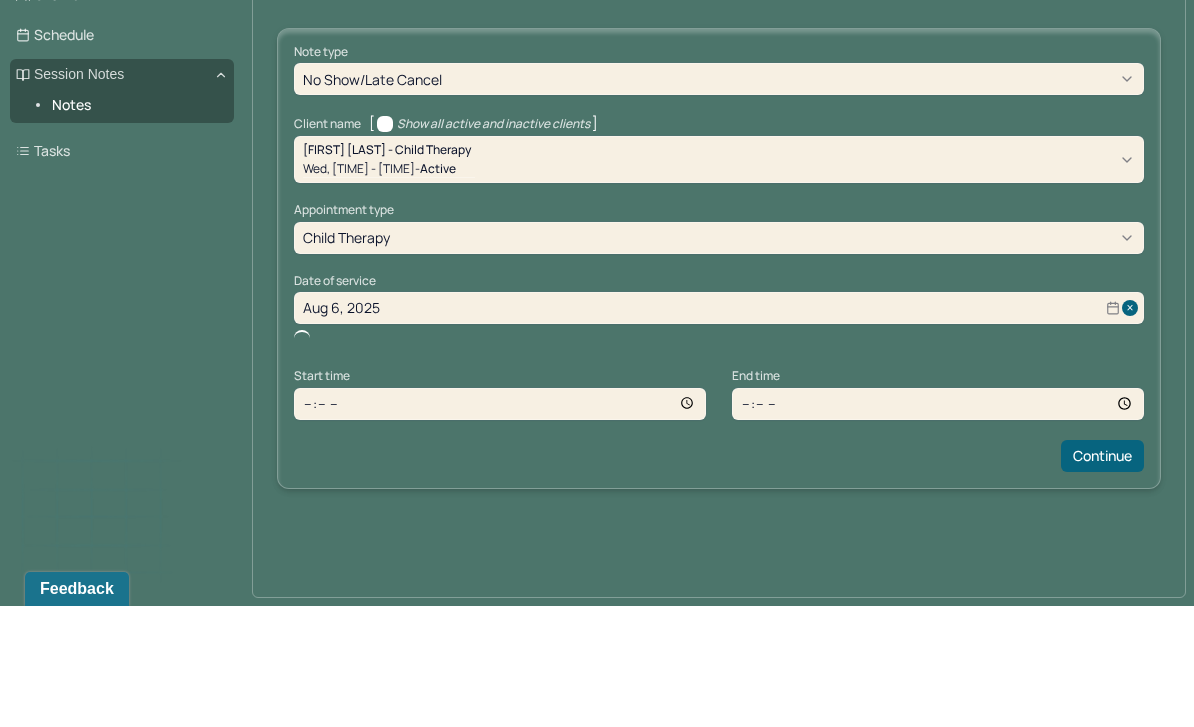 type 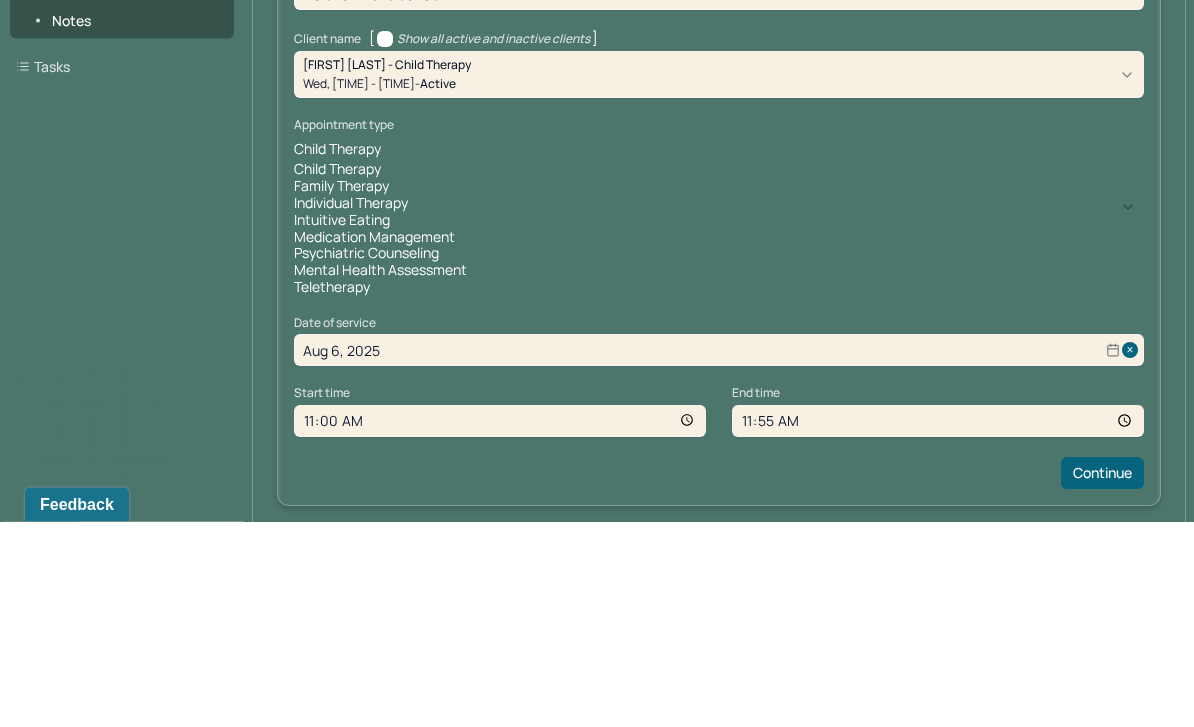 click on "individual therapy" at bounding box center [719, 409] 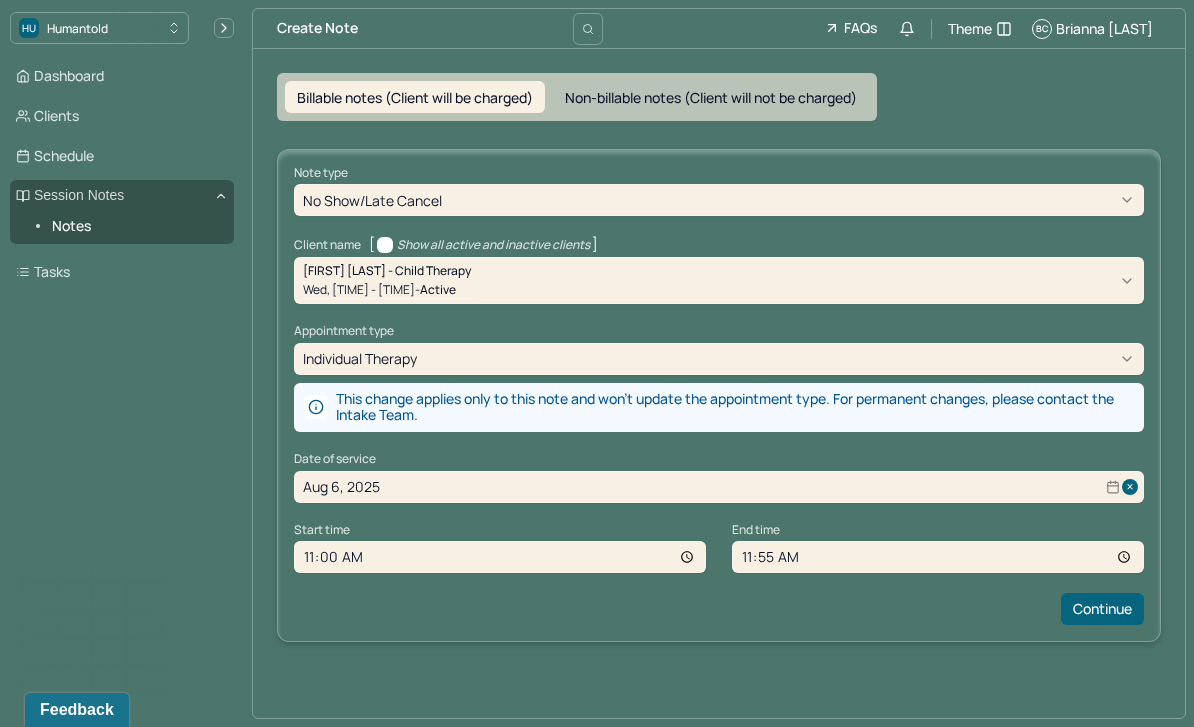 click on "Continue" at bounding box center [1102, 609] 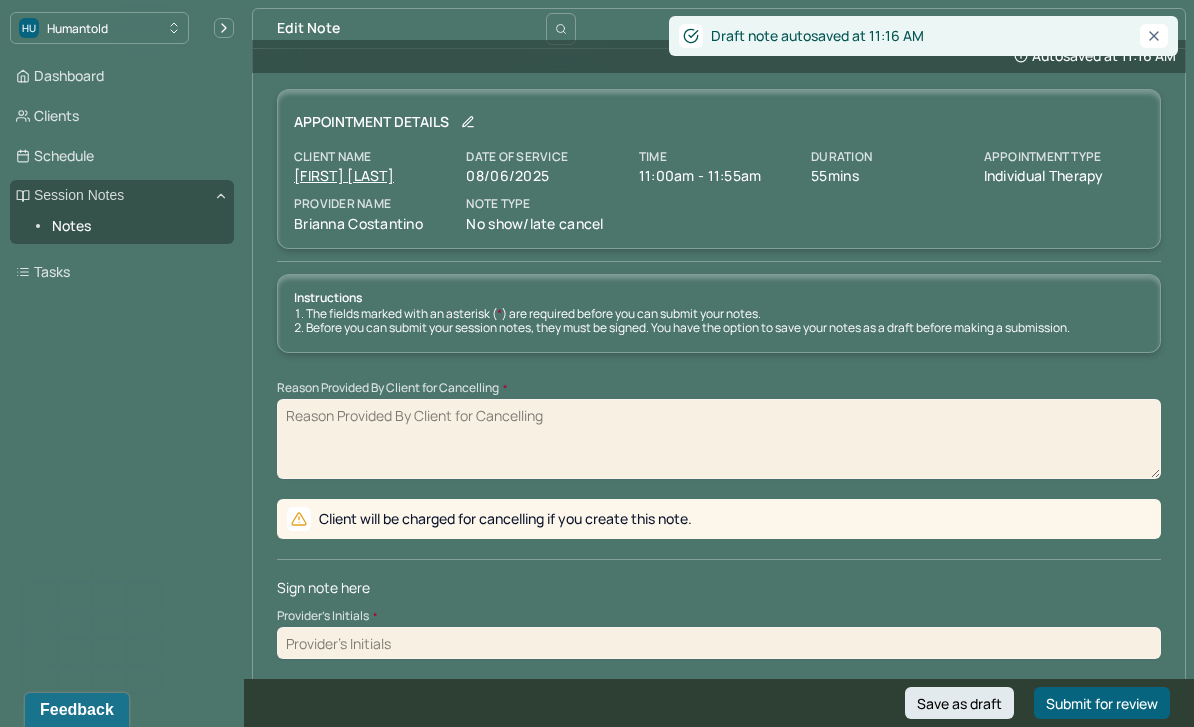 click on "Reason Provided By Client for Cancelling *" at bounding box center (719, 439) 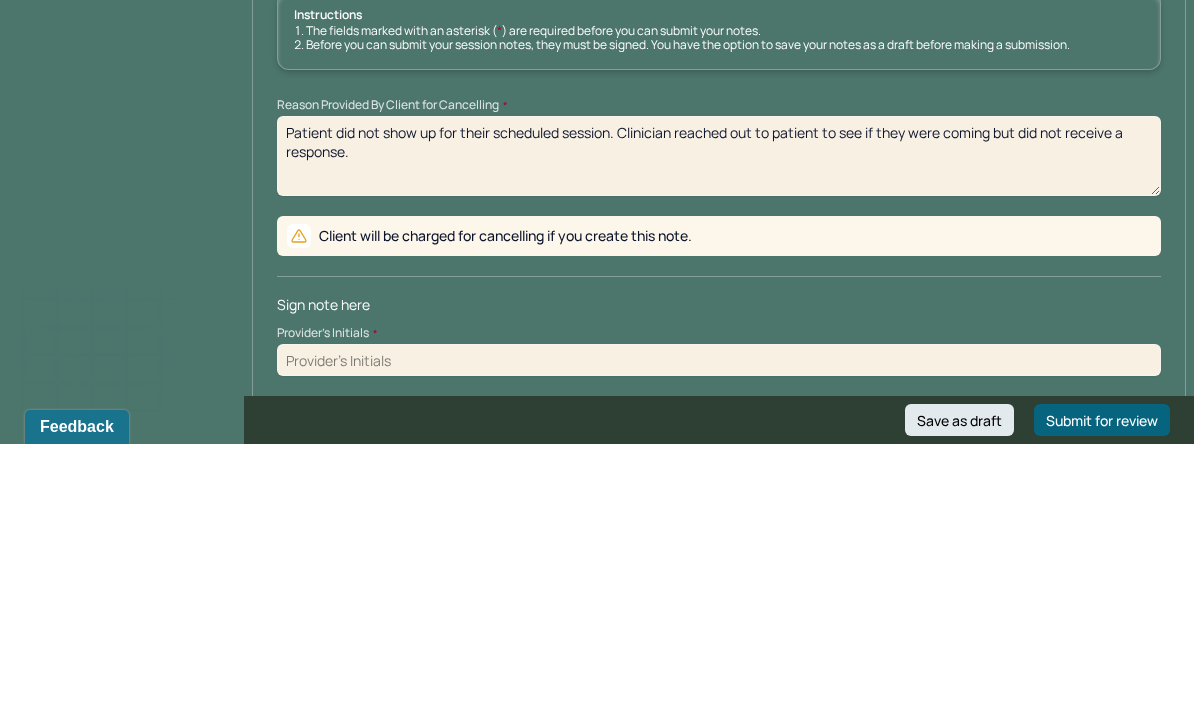 scroll, scrollTop: 2, scrollLeft: 0, axis: vertical 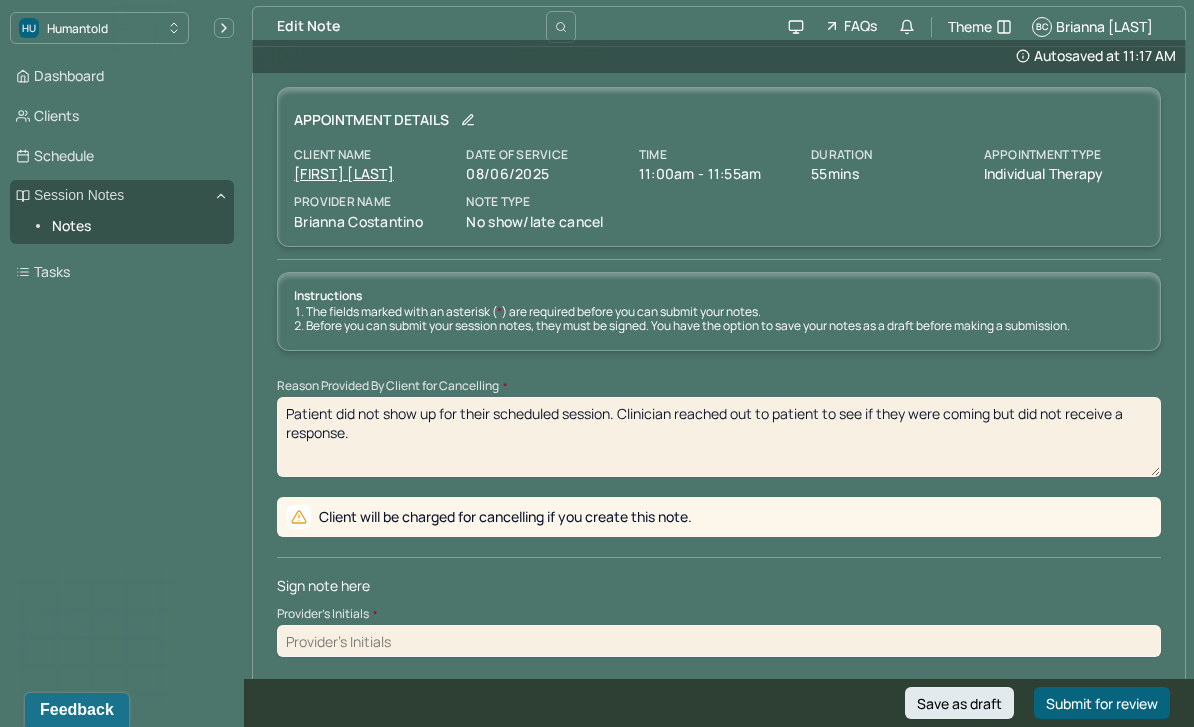 type on "Patient did not show up for their scheduled session. Clinician reached out to patient to see if they were coming but did not receive a response." 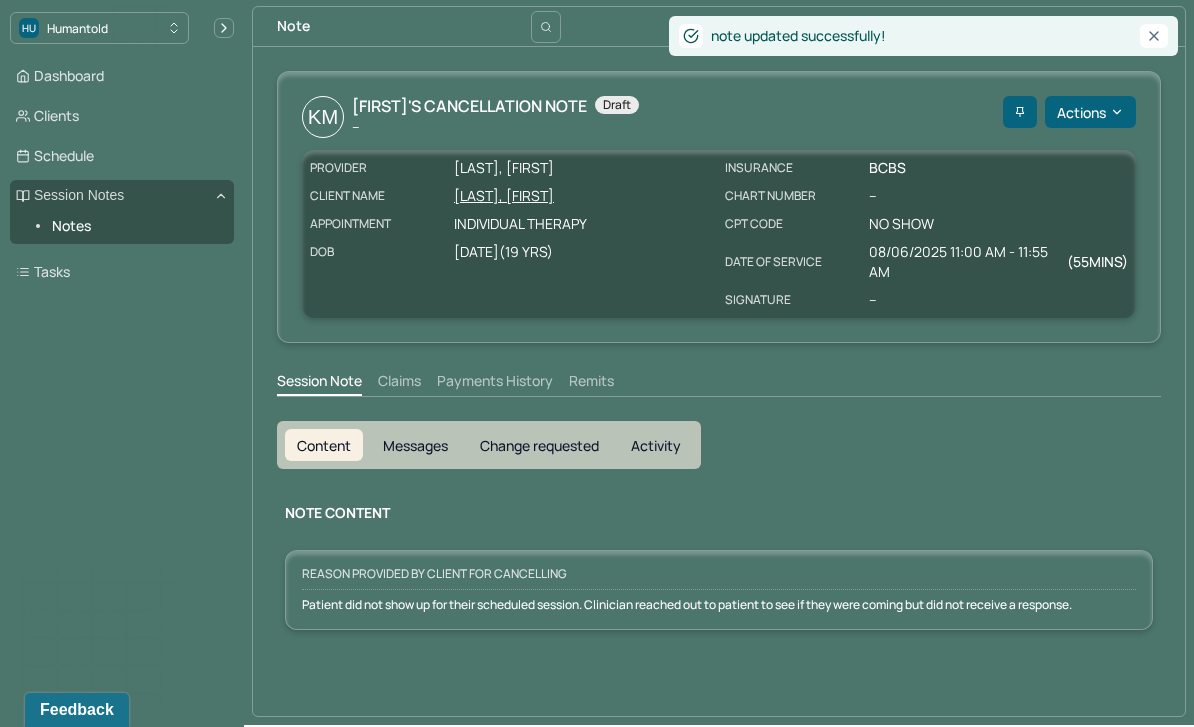 scroll, scrollTop: 0, scrollLeft: 0, axis: both 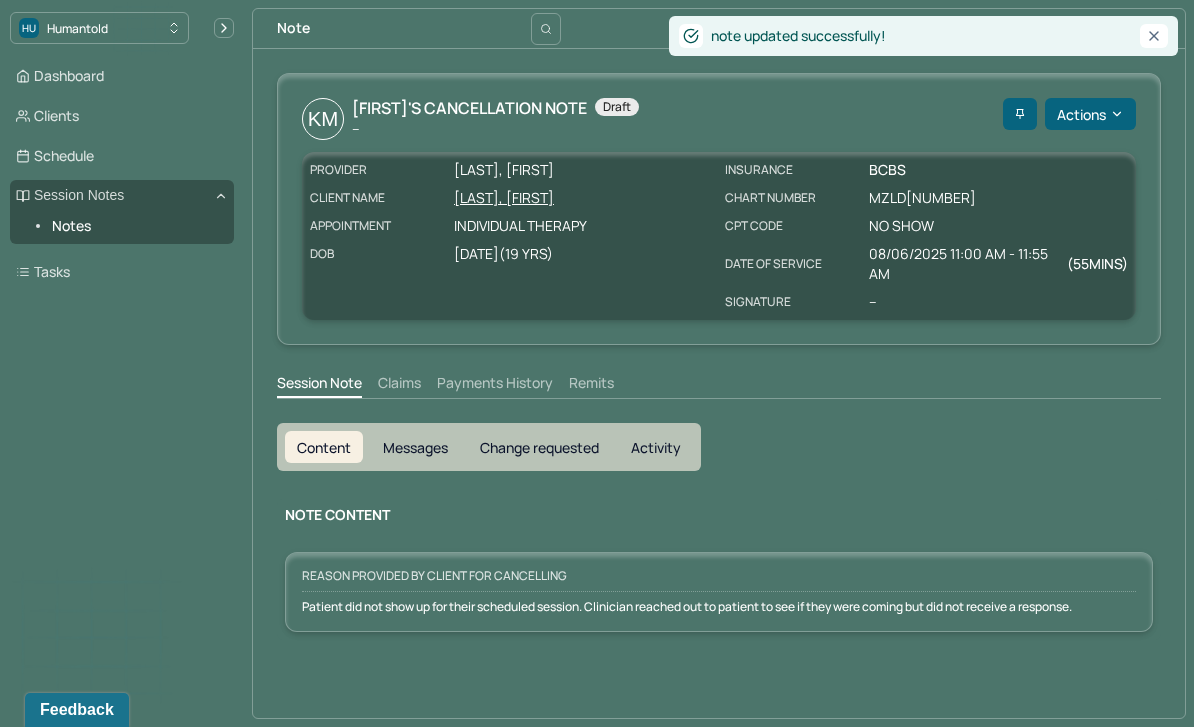 click on "Notes" at bounding box center (135, 226) 